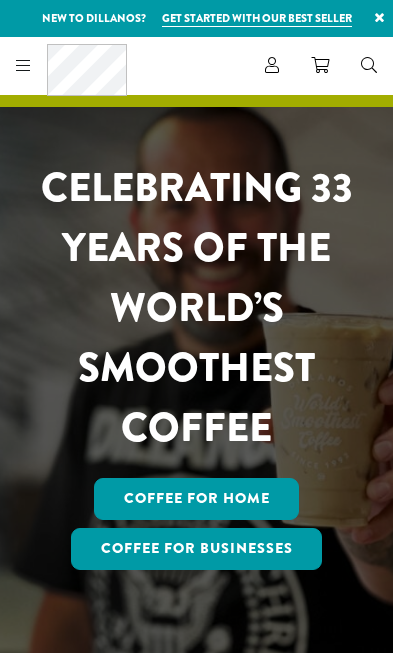 scroll, scrollTop: 0, scrollLeft: 0, axis: both 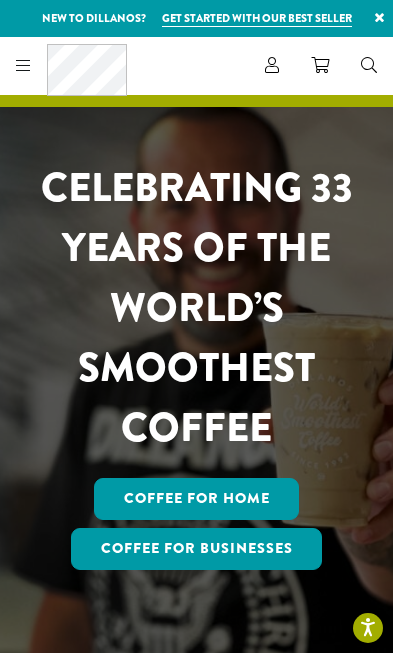click on "Coffee For Businesses" at bounding box center [197, 549] 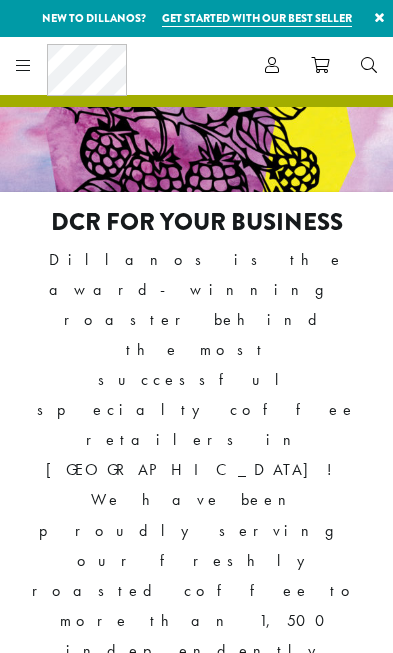 scroll, scrollTop: 0, scrollLeft: 0, axis: both 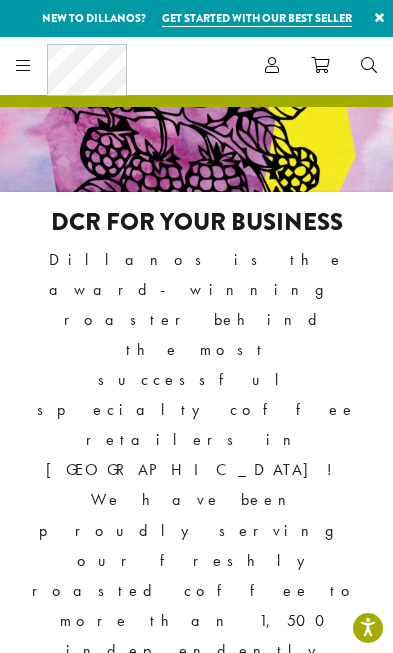 click at bounding box center (19, 65) 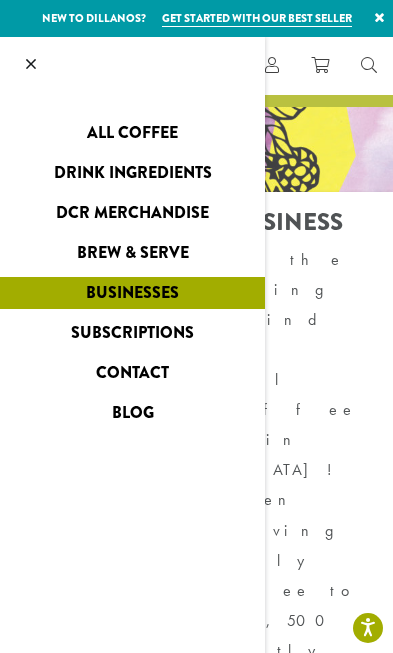 click at bounding box center [31, 64] 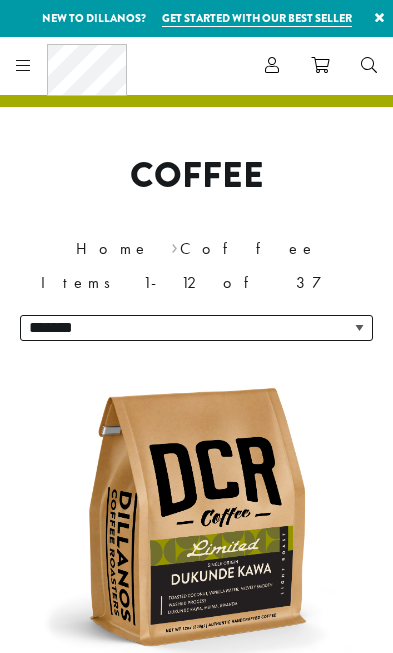 scroll, scrollTop: 0, scrollLeft: 0, axis: both 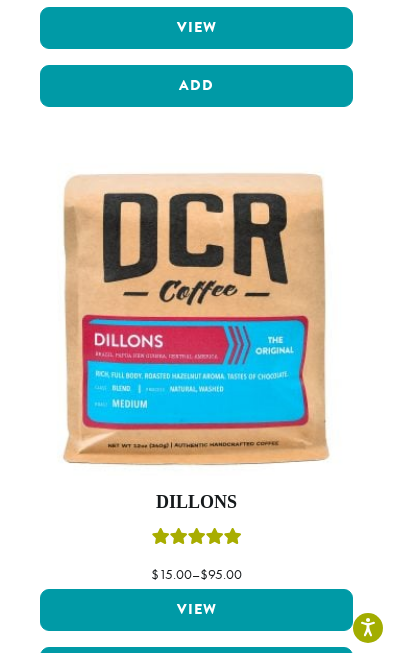 click on "View" at bounding box center (196, 610) 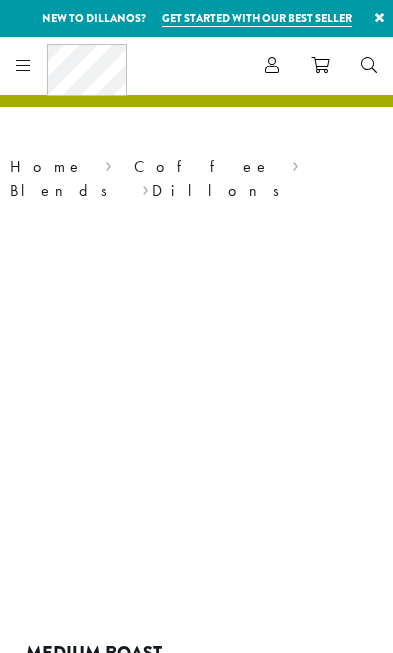 scroll, scrollTop: 0, scrollLeft: 0, axis: both 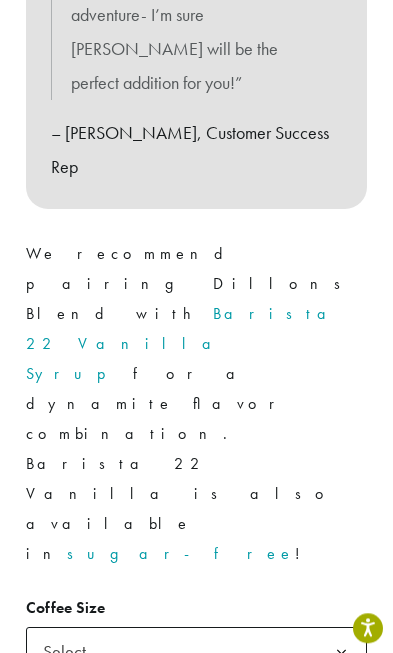 click on "Select" 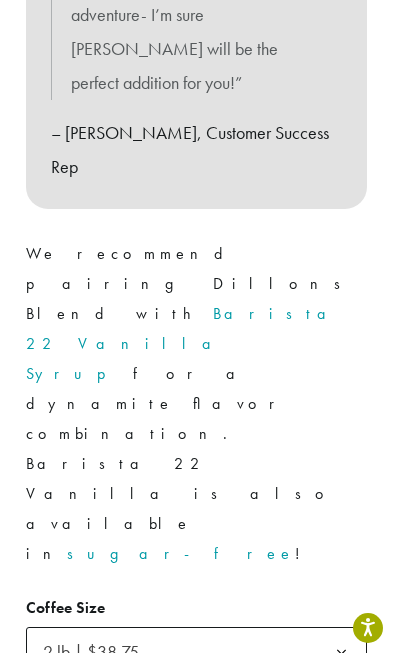 click on "Select" 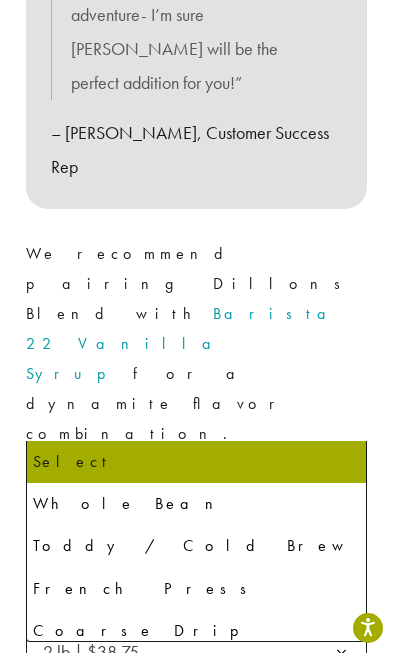 select on "**********" 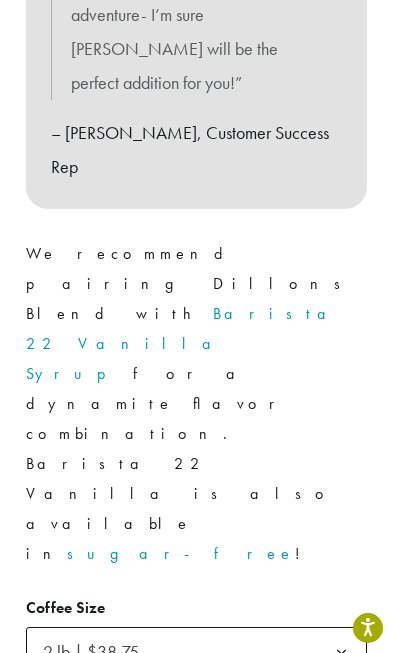 click on "Purchase" 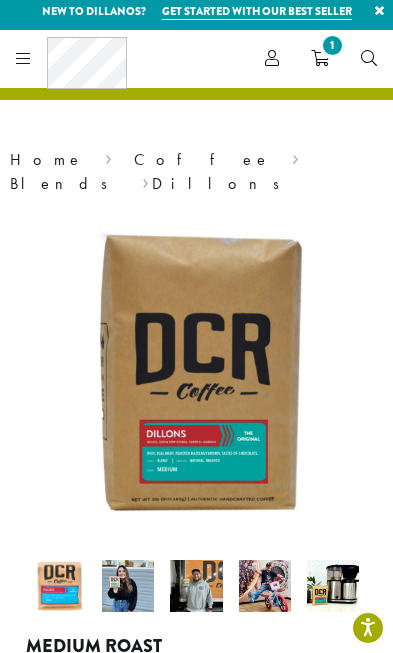 scroll, scrollTop: 0, scrollLeft: 0, axis: both 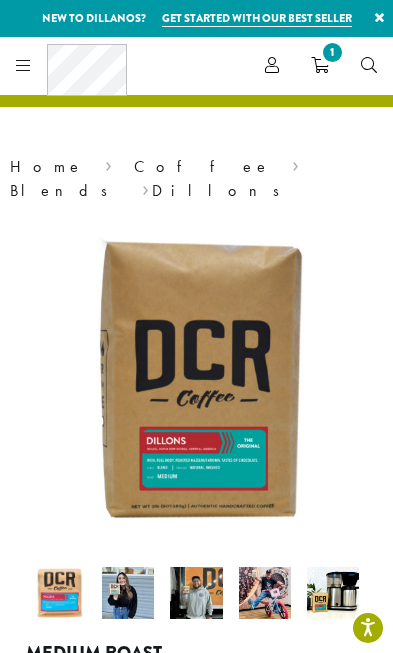 click on "Blends" at bounding box center [65, 190] 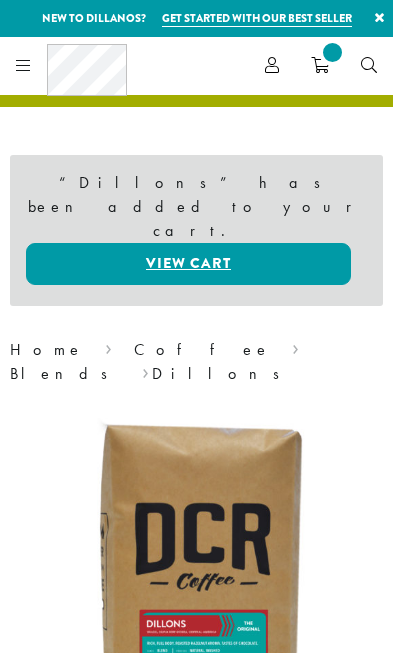 scroll, scrollTop: 0, scrollLeft: 0, axis: both 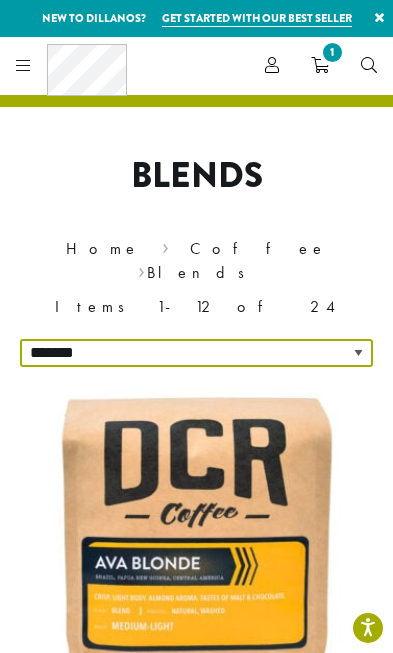 click on "**********" at bounding box center [196, 353] 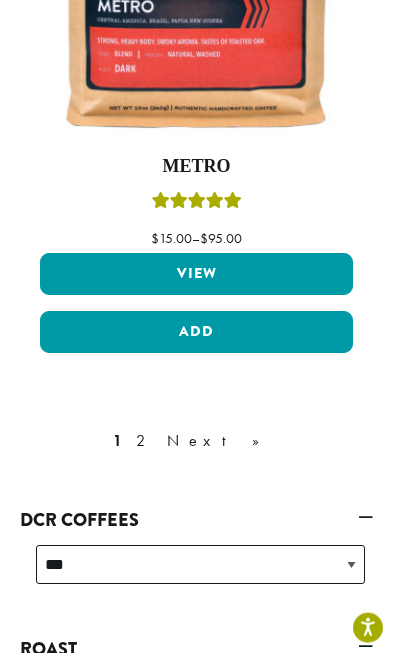 scroll, scrollTop: 6947, scrollLeft: 0, axis: vertical 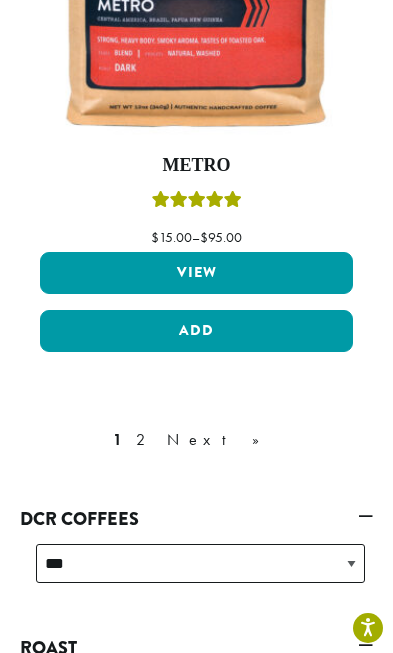 click on "2" at bounding box center (144, 440) 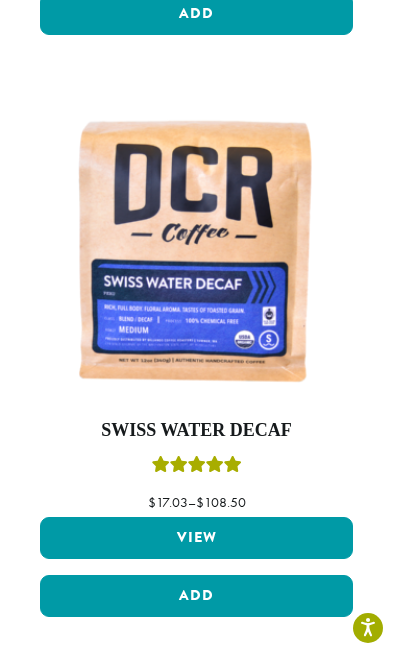 scroll, scrollTop: 4367, scrollLeft: 0, axis: vertical 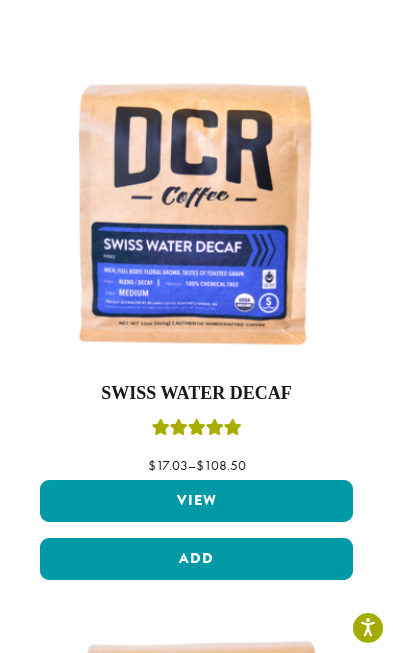 click on "View" at bounding box center [196, 501] 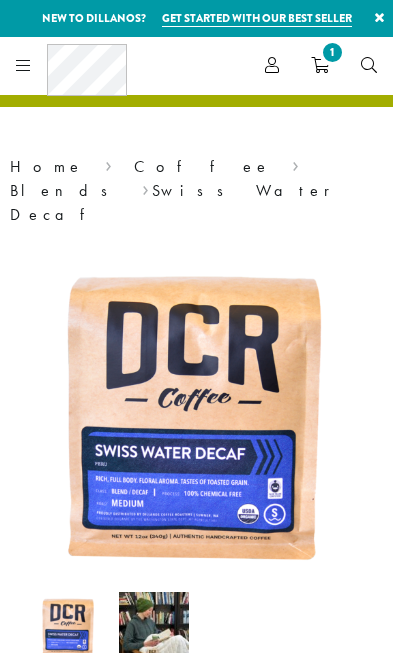 scroll, scrollTop: 0, scrollLeft: 0, axis: both 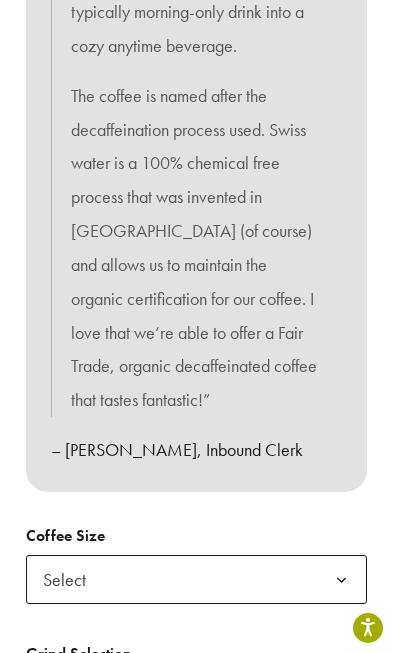 click on "Select" 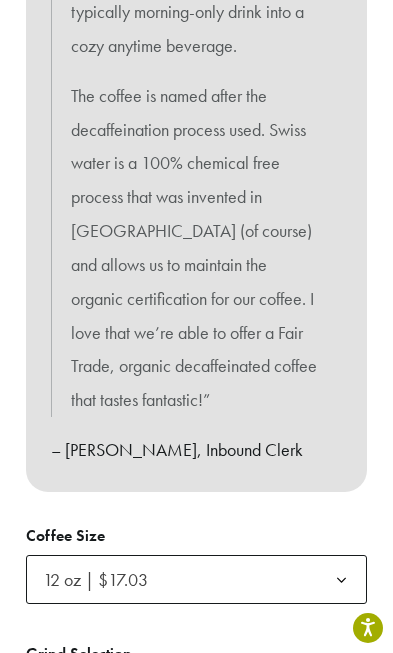 click on "12 oz | $17.03" 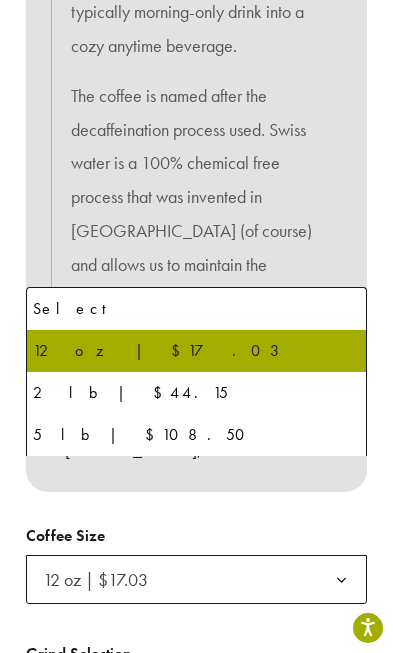 click on "Grind Selection" 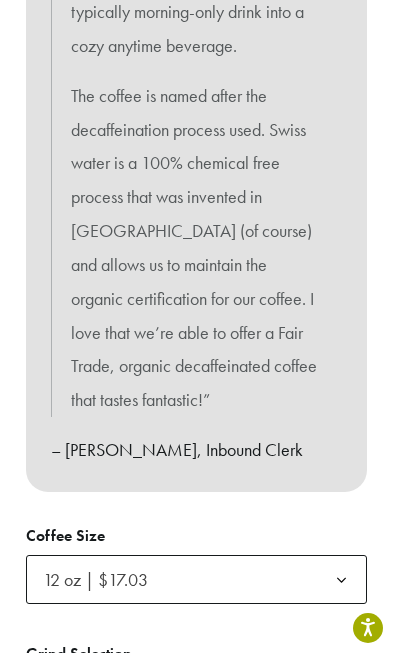 click on "Select" 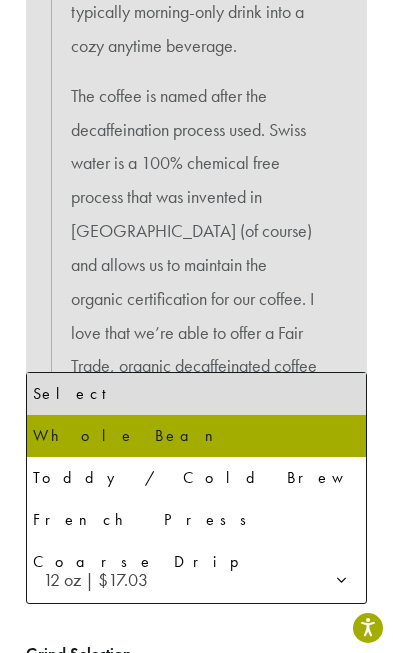 select on "*********" 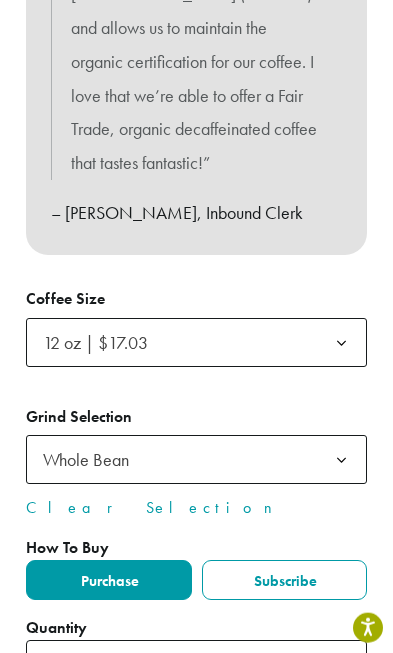 click on "*" 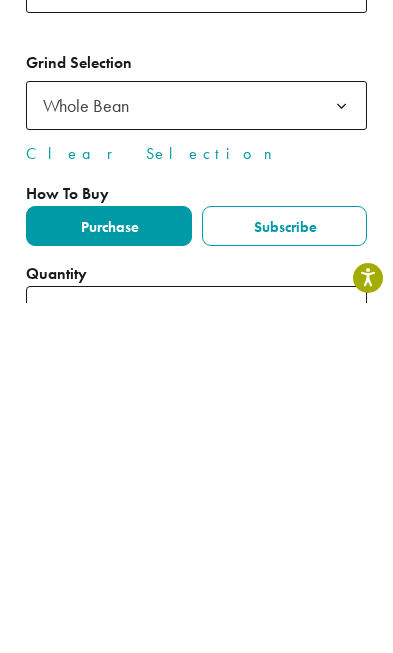type on "*" 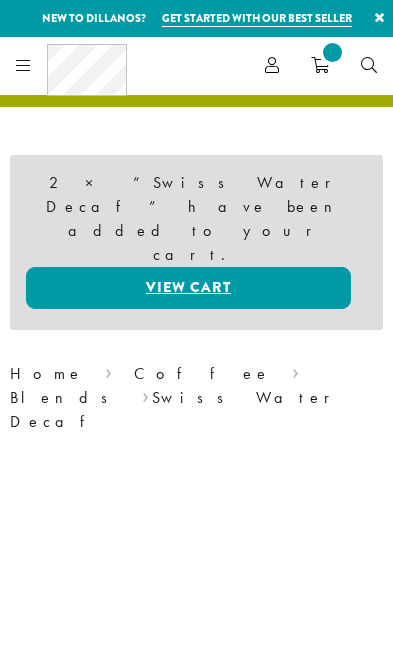 scroll, scrollTop: 0, scrollLeft: 0, axis: both 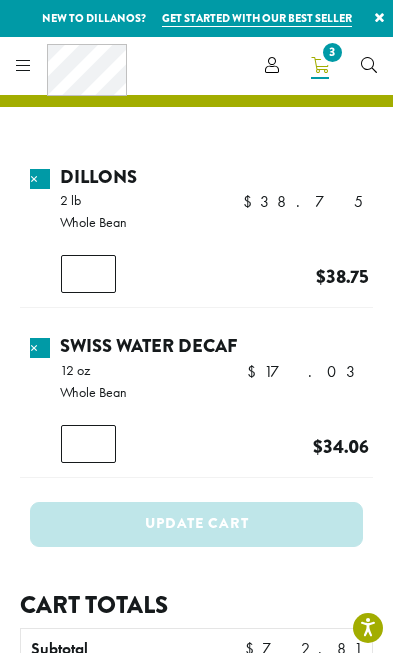click on "Dillons" at bounding box center [98, 176] 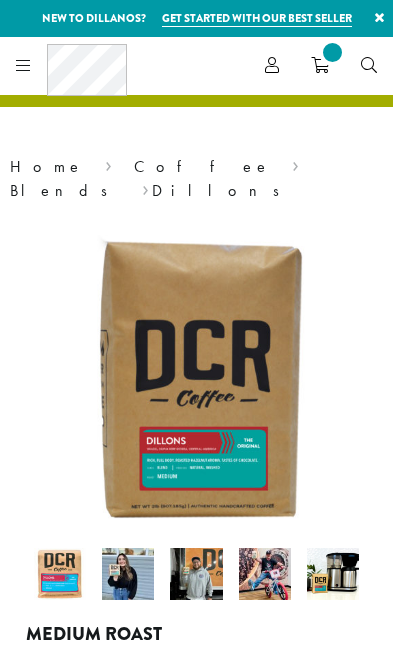 scroll, scrollTop: 0, scrollLeft: 0, axis: both 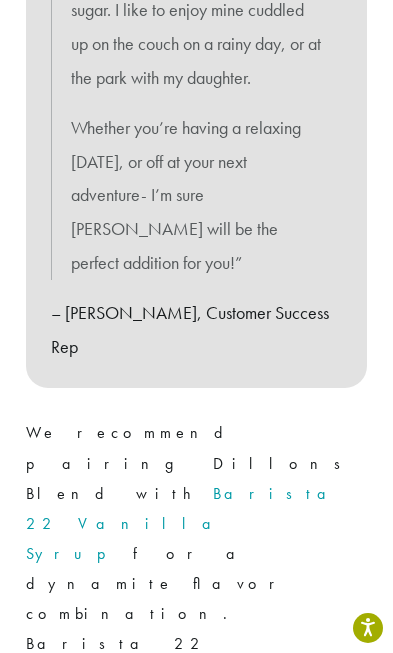 click on "2 lb | $38.75" 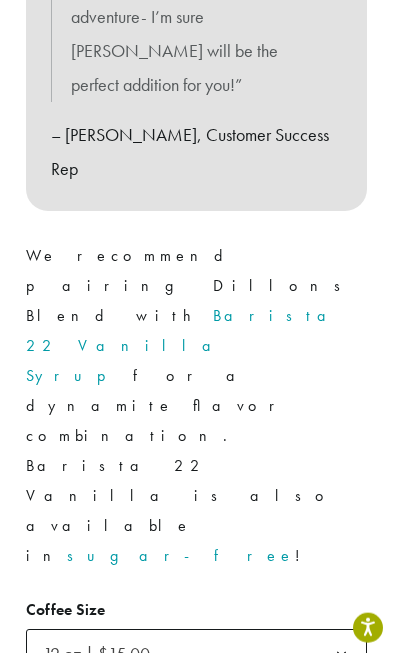 click on "*" 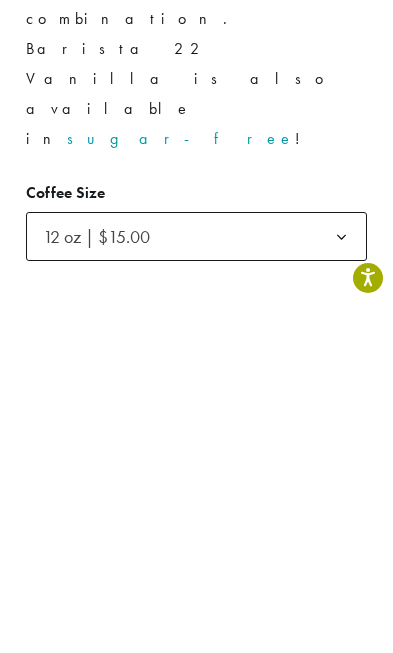 scroll, scrollTop: 1475, scrollLeft: 0, axis: vertical 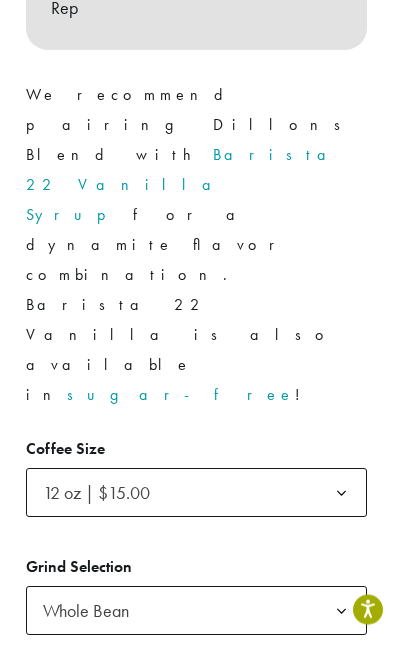 click on "12 oz | $15.00" 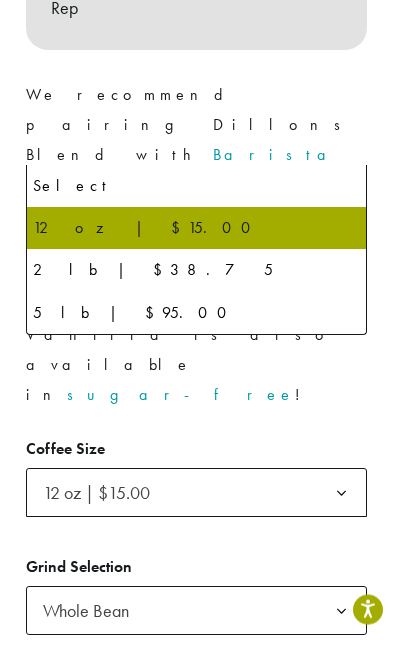scroll, scrollTop: 1494, scrollLeft: 0, axis: vertical 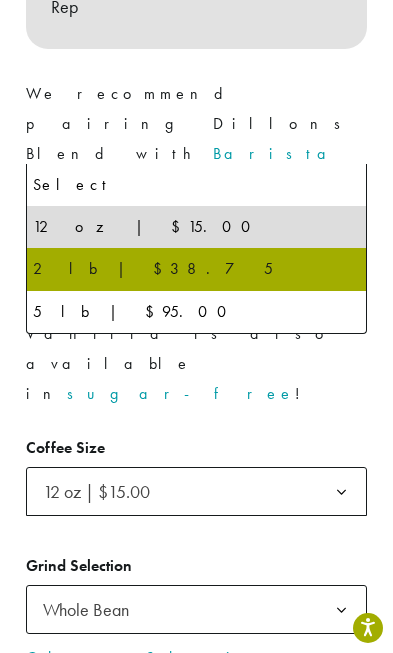 select on "**********" 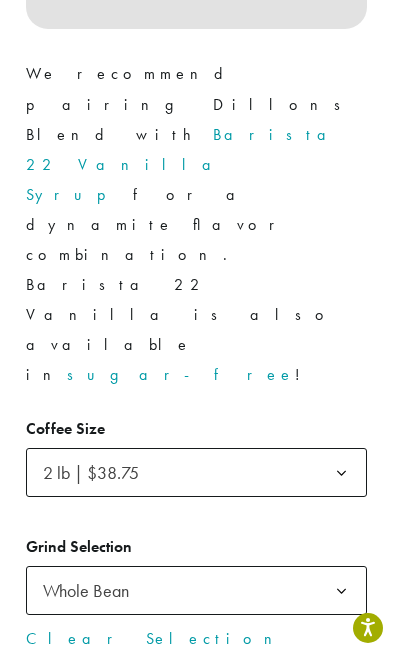click on "Add to cart" 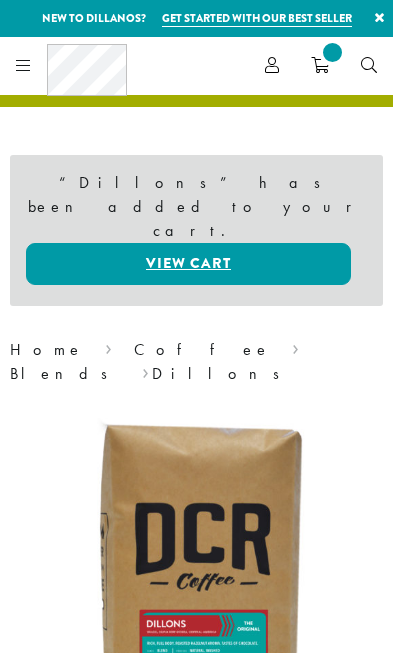 scroll, scrollTop: 0, scrollLeft: 0, axis: both 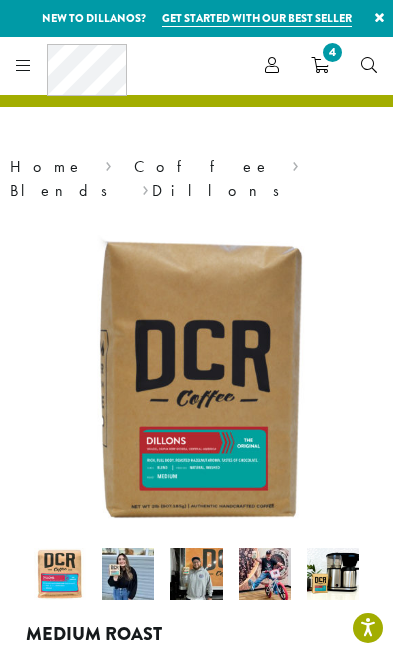 click on "4" at bounding box center (320, 65) 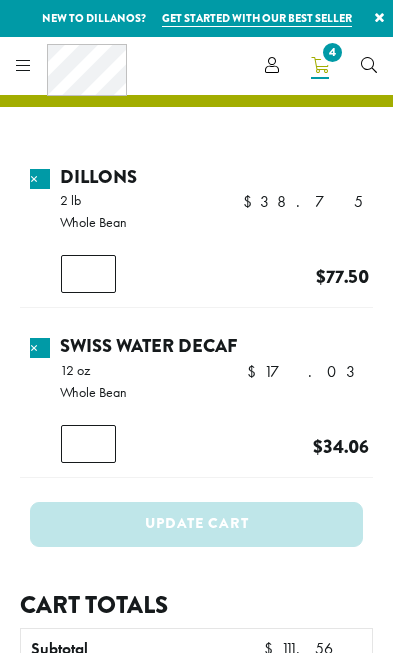 scroll, scrollTop: 0, scrollLeft: 0, axis: both 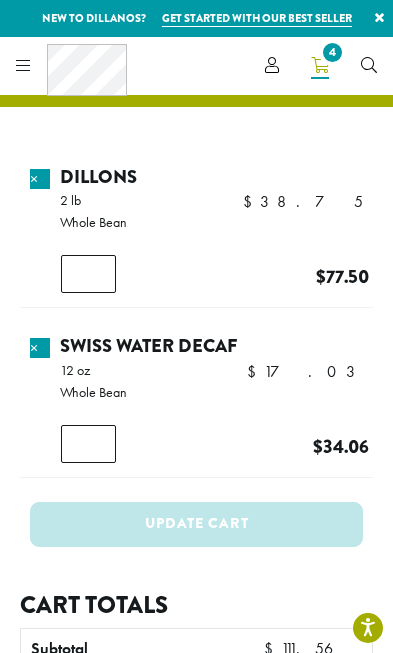 click on "*" at bounding box center (88, 274) 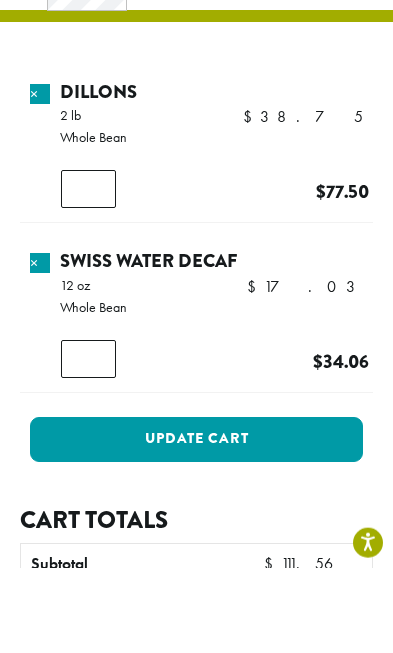scroll, scrollTop: 85, scrollLeft: 0, axis: vertical 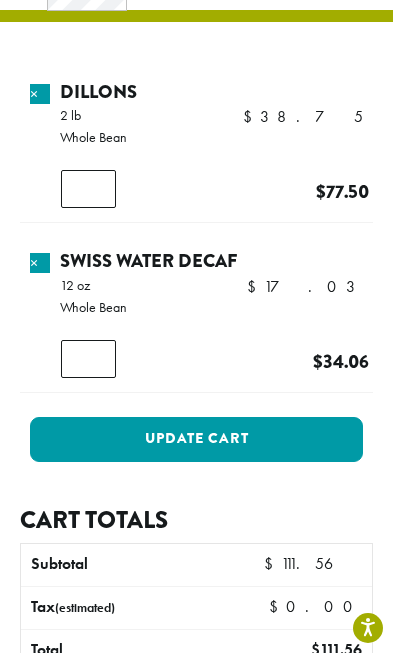 type on "*" 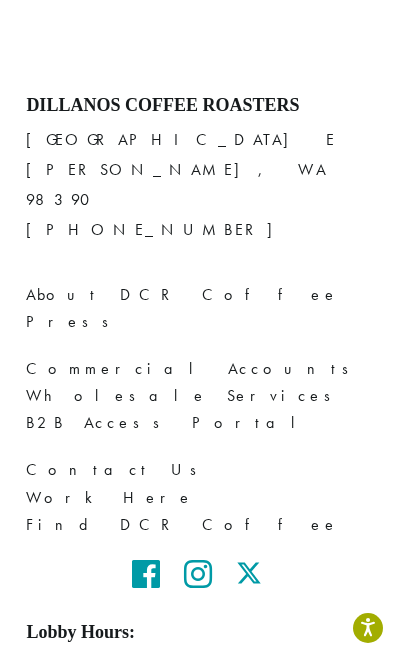 scroll, scrollTop: 3533, scrollLeft: 0, axis: vertical 